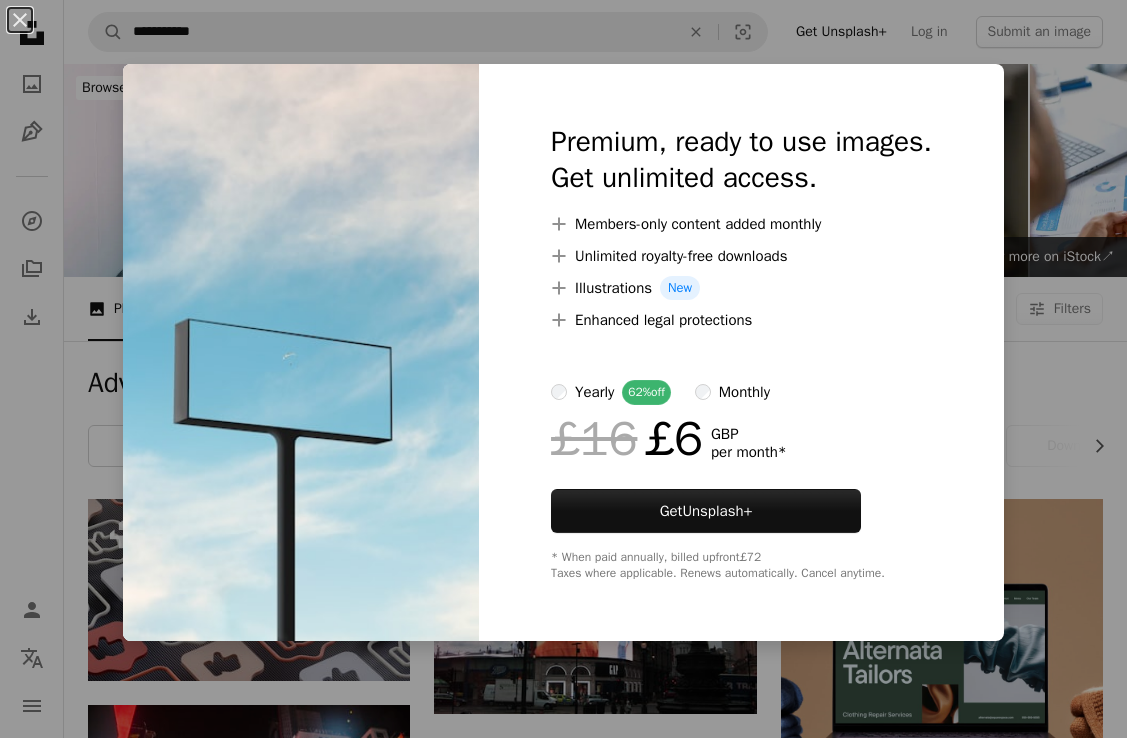 scroll, scrollTop: 623, scrollLeft: 0, axis: vertical 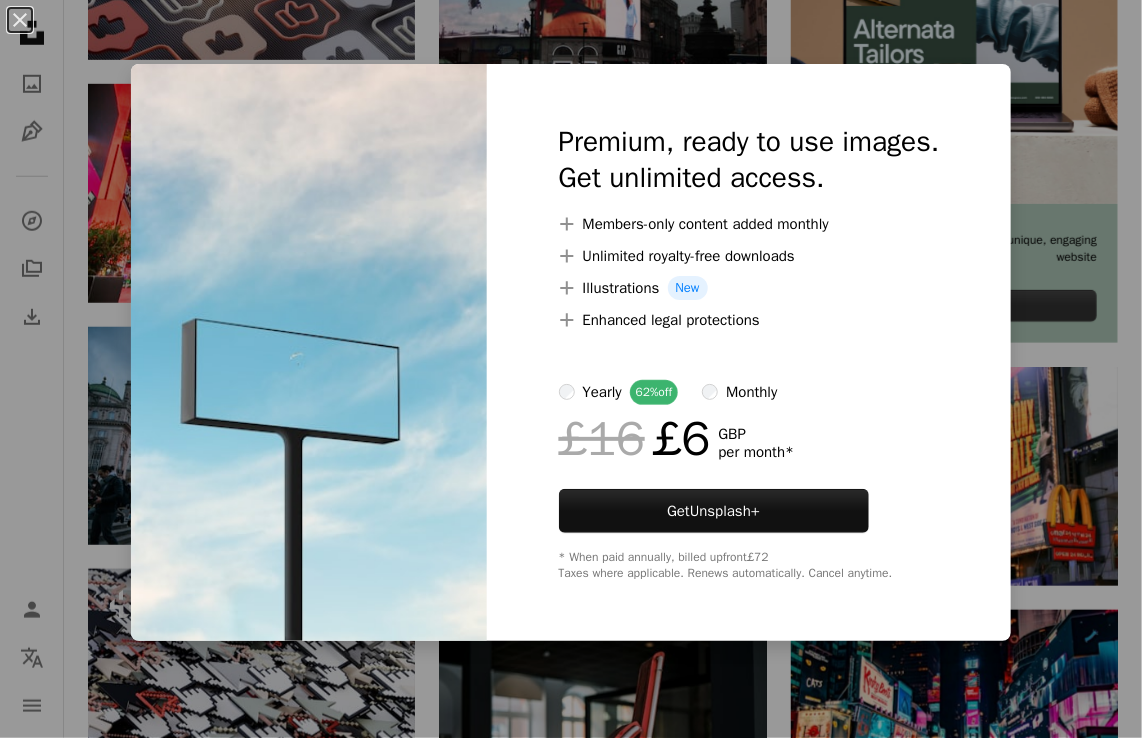 click on "An X shape Premium, ready to use images. Get unlimited access. A plus sign Members-only content added monthly A plus sign Unlimited royalty-free downloads A plus sign Illustrations  New A plus sign Enhanced legal protections yearly 62%  off monthly £16   £6 GBP per month * Get  Unsplash+ * When paid annually, billed upfront  £72 Taxes where applicable. Renews automatically. Cancel anytime." at bounding box center [571, 369] 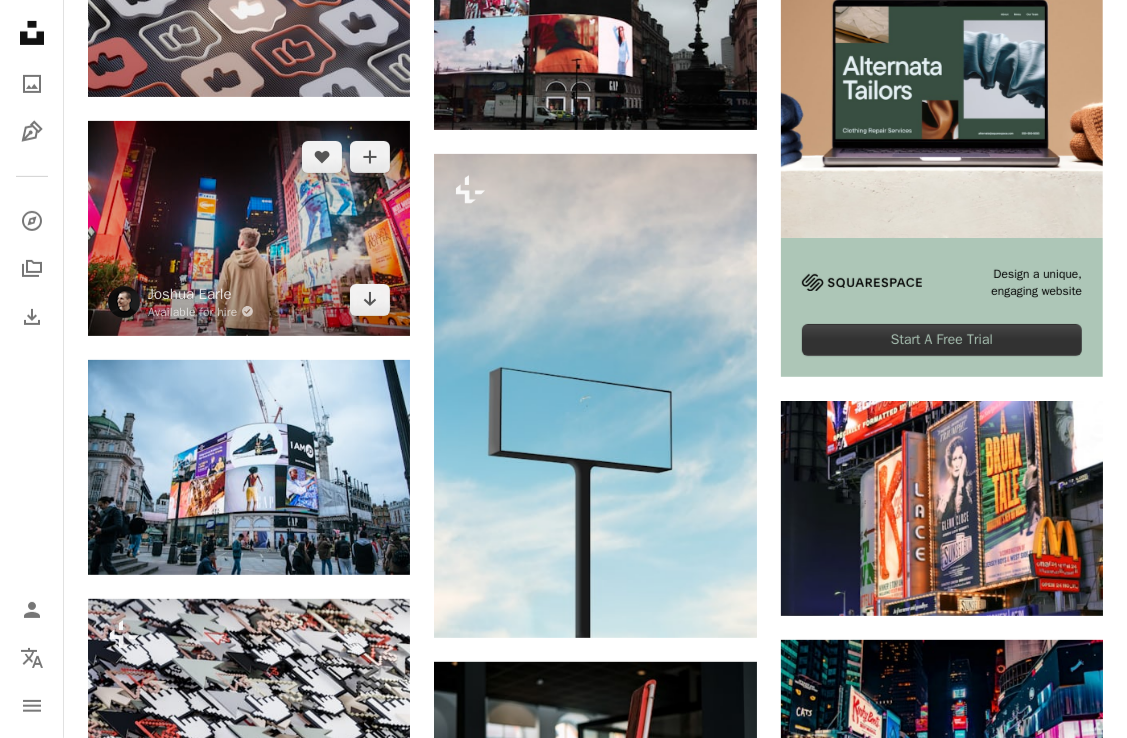 click at bounding box center [249, 228] 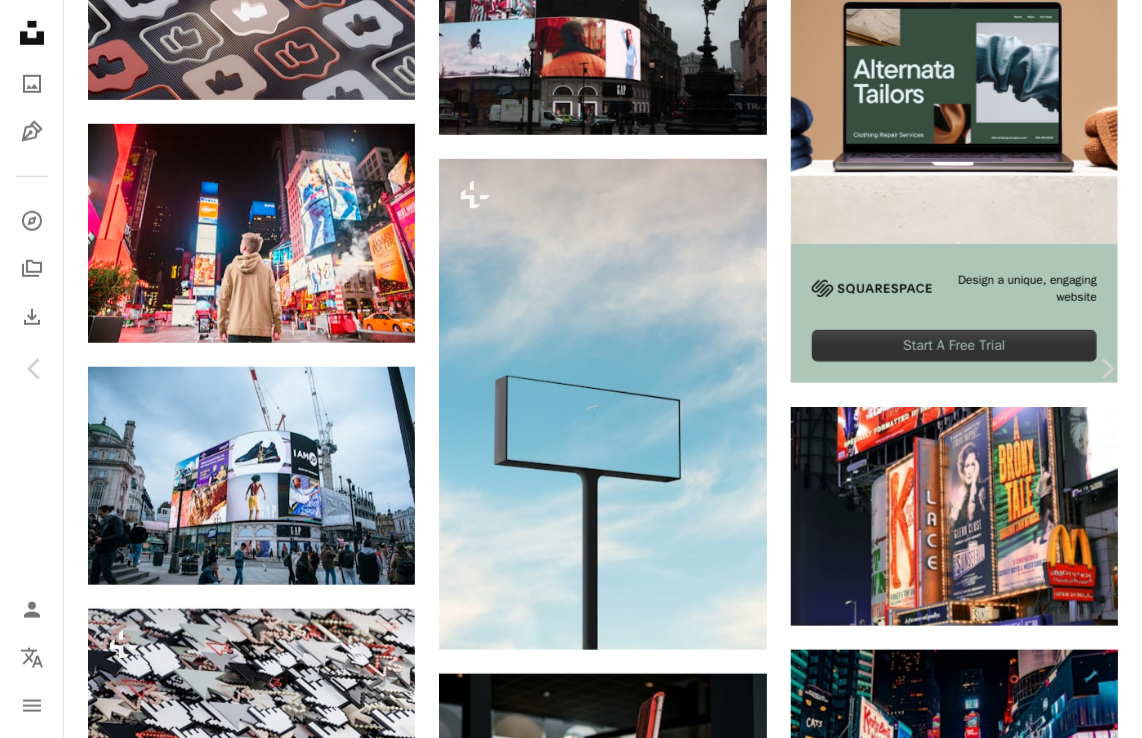 click on "An X shape Chevron left Chevron right [FIRST] [LAST] Available for hire A checkmark inside of a circle A heart A plus sign Download free Chevron down Zoom in Views 47,185,158 Downloads 524,829 Featured in Photos A forward-right arrow Share Info icon Info More Actions [CITY], [STATE]. The city that never sleeps. The Big Apple. The city so nice, they named it twice! Whatever name you know the city by I think it’s safe to say everyone will recognise the bright lights and high rises that help make [CITY], [STATE]. I spent 6 days exploring the big city, from night viewings on the Top of The Rock to golden hour on Brooklyn Bridge and it lived up to and surpassed every expectation I had. Read more A map marker [SQUARE], [CITY], [COUNTRY] Calendar outlined Published on  [MONTH] [DAY], [YEAR] Camera Canon, EOS 5DS R Safety Free to use under the  Unsplash License city man people dark night [CITY] street boy urban male neon yellow skyscraper screen lights taxi signs cab hoody car HD Wallpapers  |   ↗" at bounding box center (571, 5903) 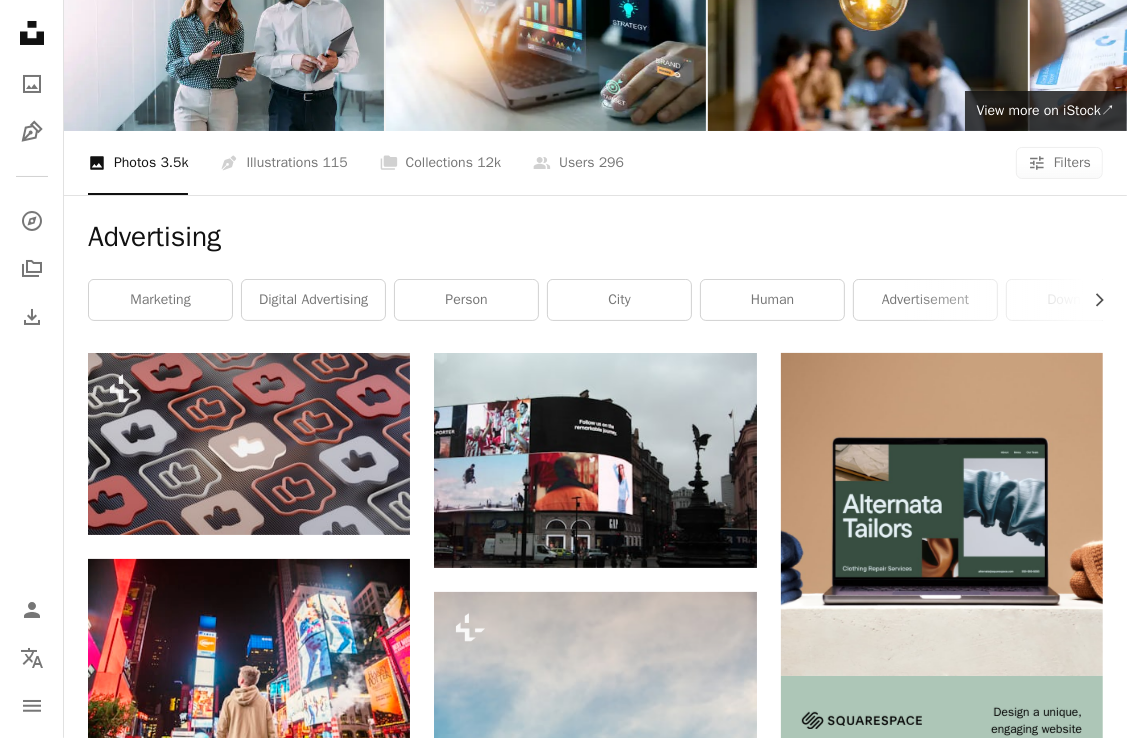 scroll, scrollTop: 0, scrollLeft: 0, axis: both 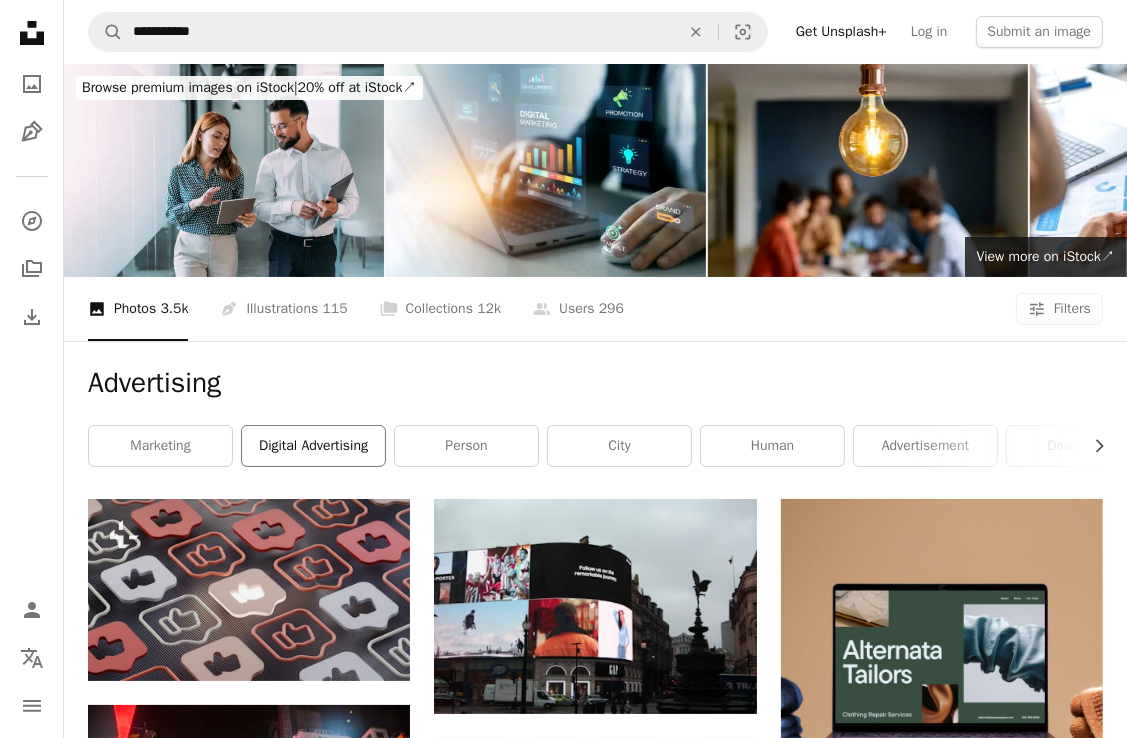 click on "digital advertising" at bounding box center [313, 446] 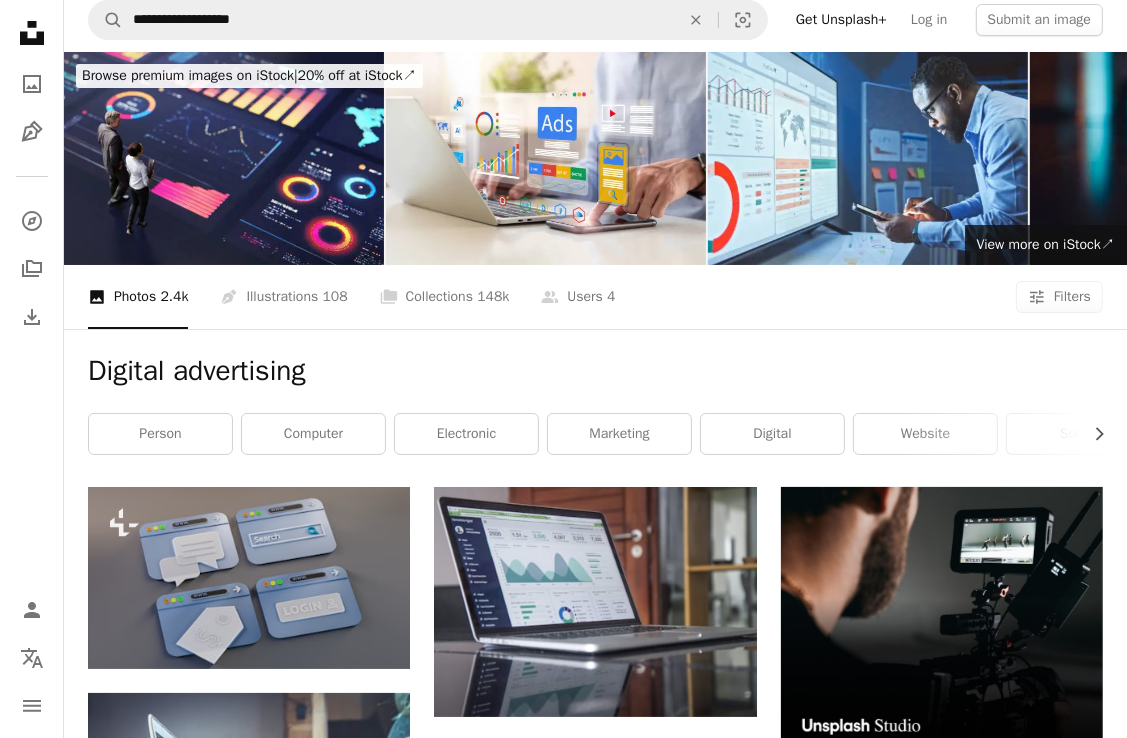 scroll, scrollTop: 0, scrollLeft: 0, axis: both 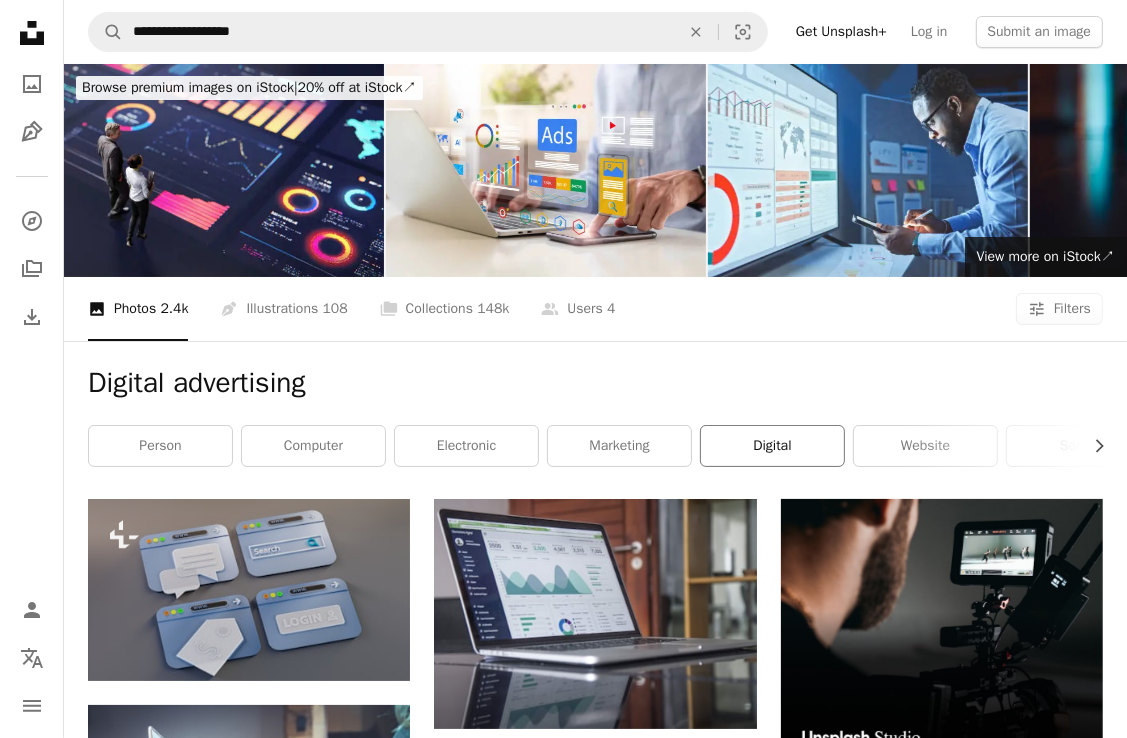 click on "digital" at bounding box center [772, 446] 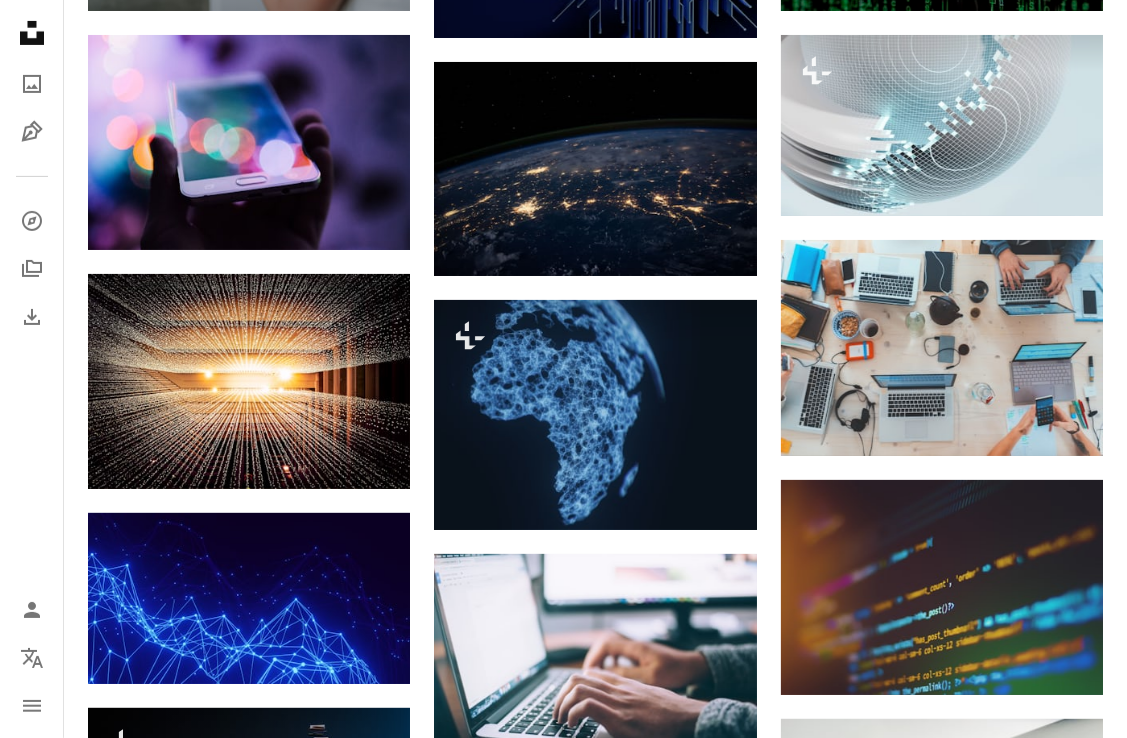 scroll, scrollTop: 560, scrollLeft: 0, axis: vertical 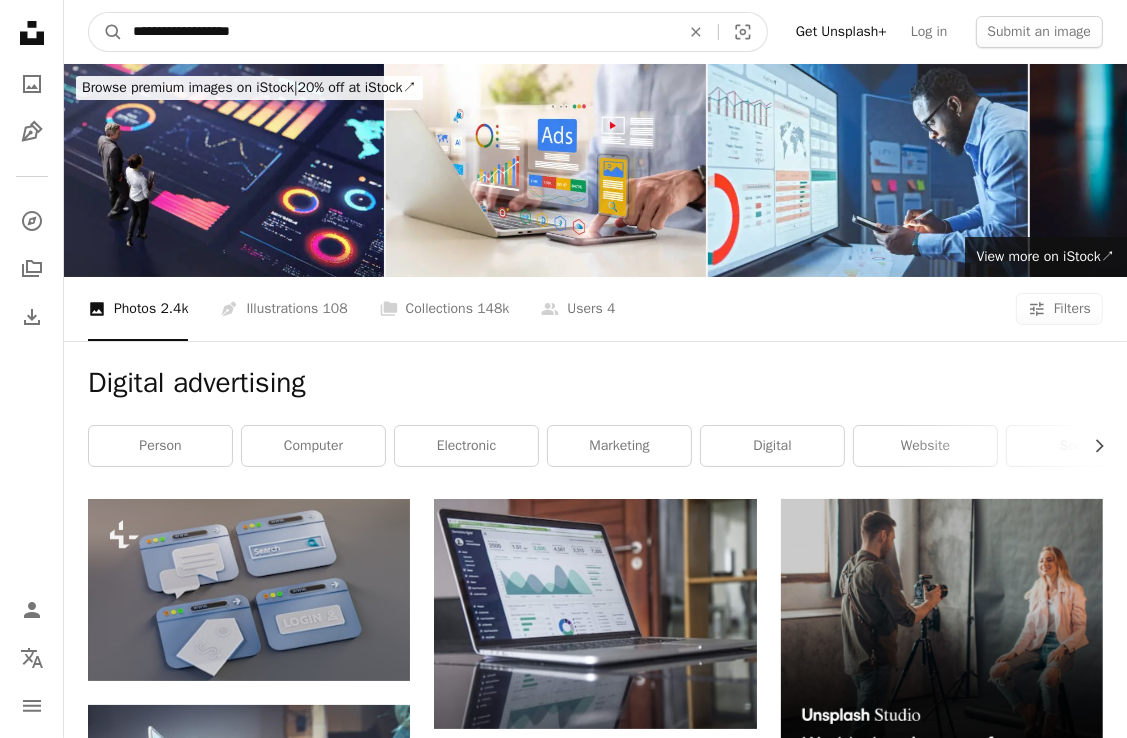 drag, startPoint x: 267, startPoint y: 23, endPoint x: -4, endPoint y: -22, distance: 274.71075 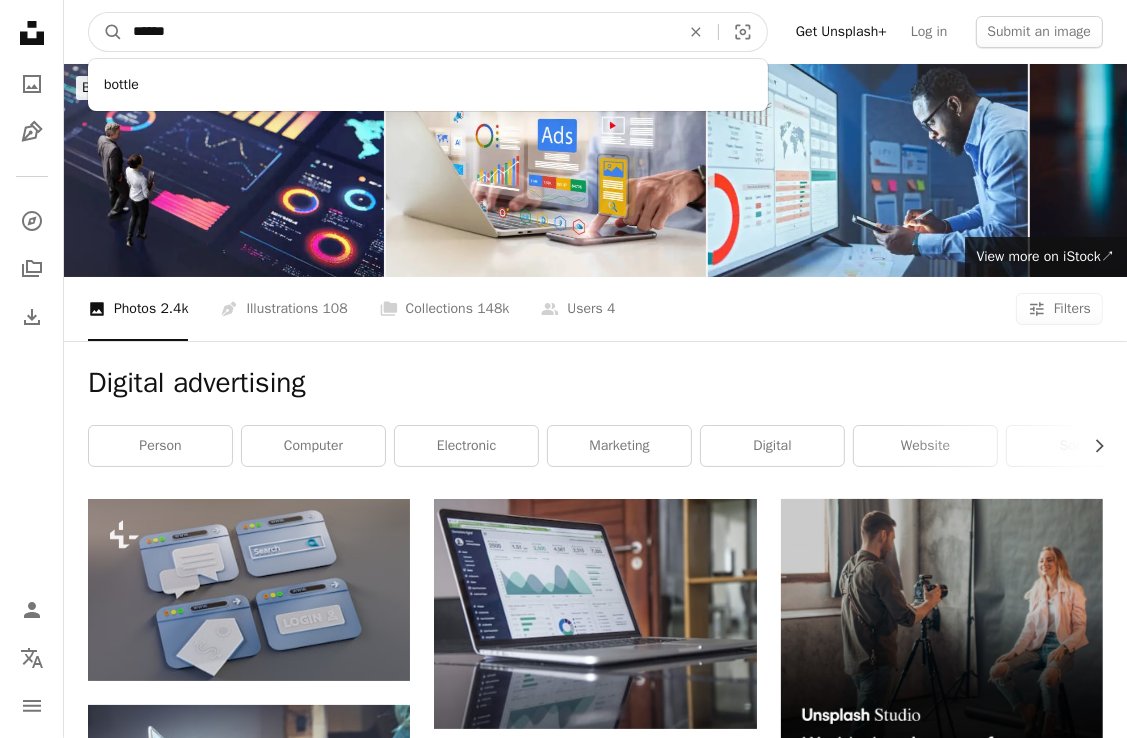 type on "*******" 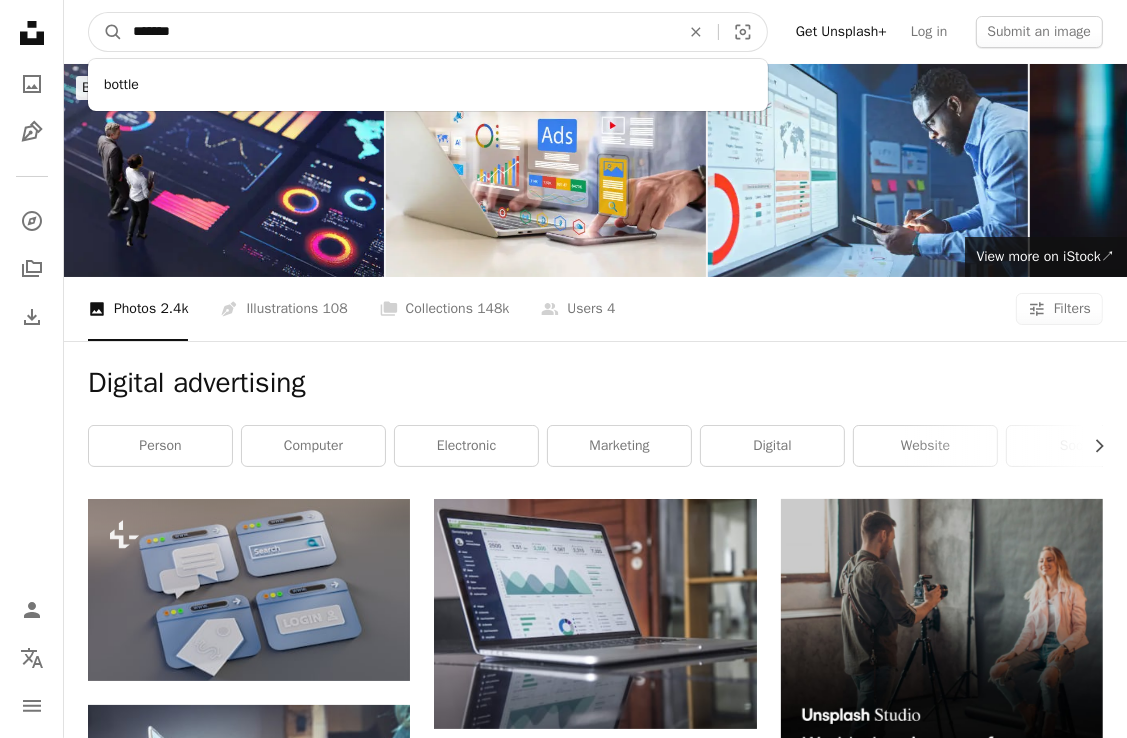 click on "A magnifying glass" at bounding box center [106, 32] 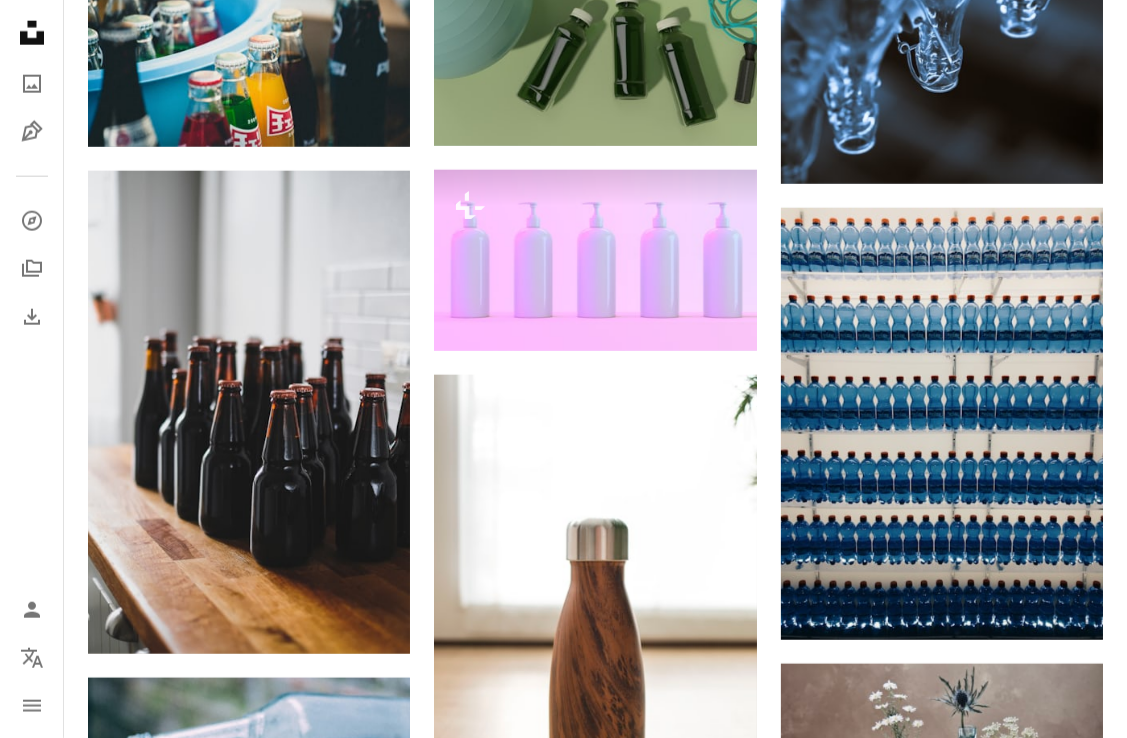 scroll, scrollTop: 1779, scrollLeft: 0, axis: vertical 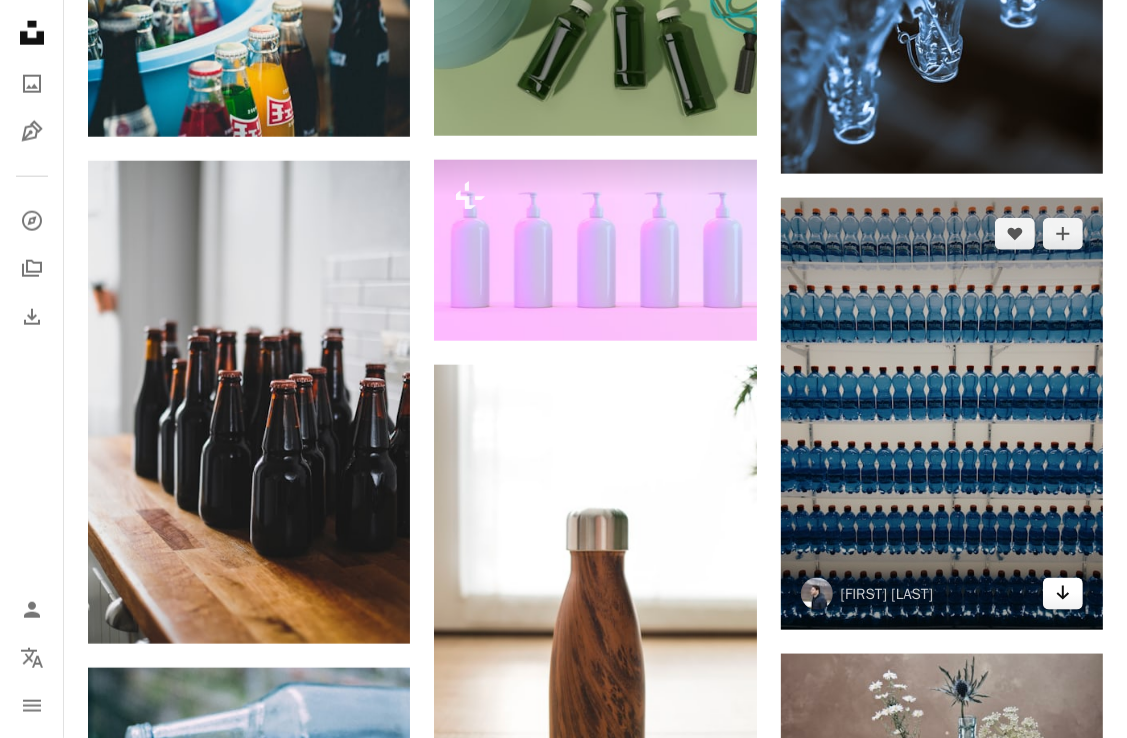 click on "Arrow pointing down" 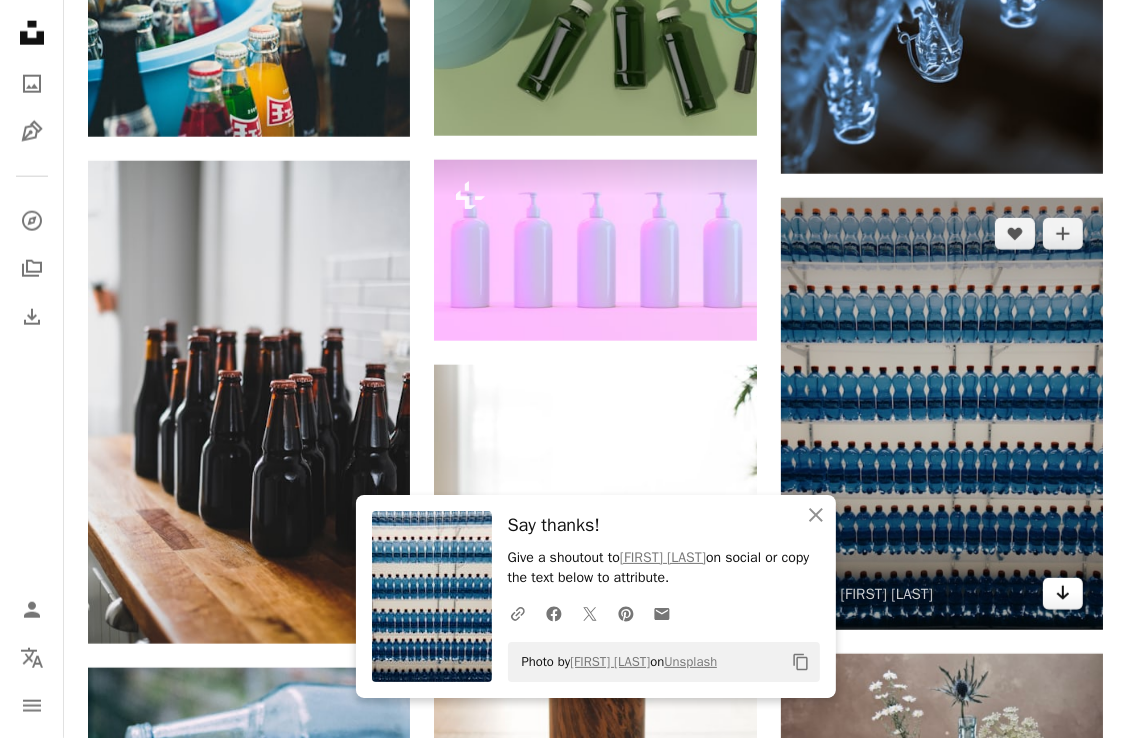 click on "Arrow pointing down" 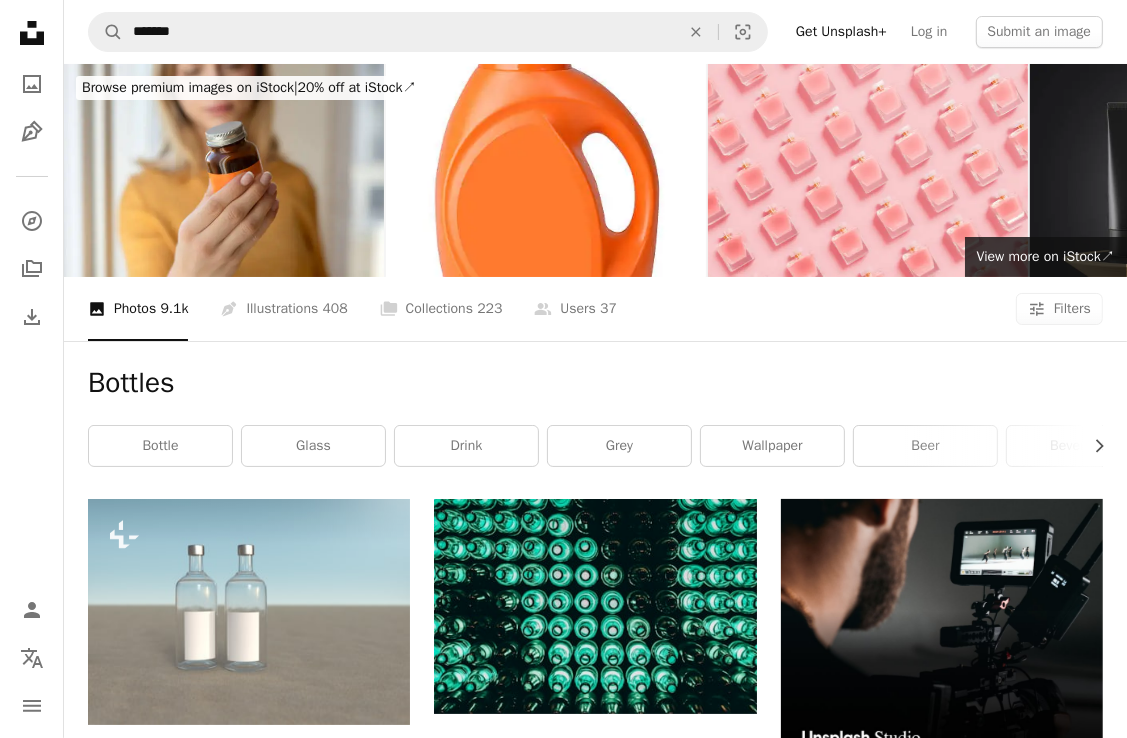 scroll, scrollTop: 0, scrollLeft: 0, axis: both 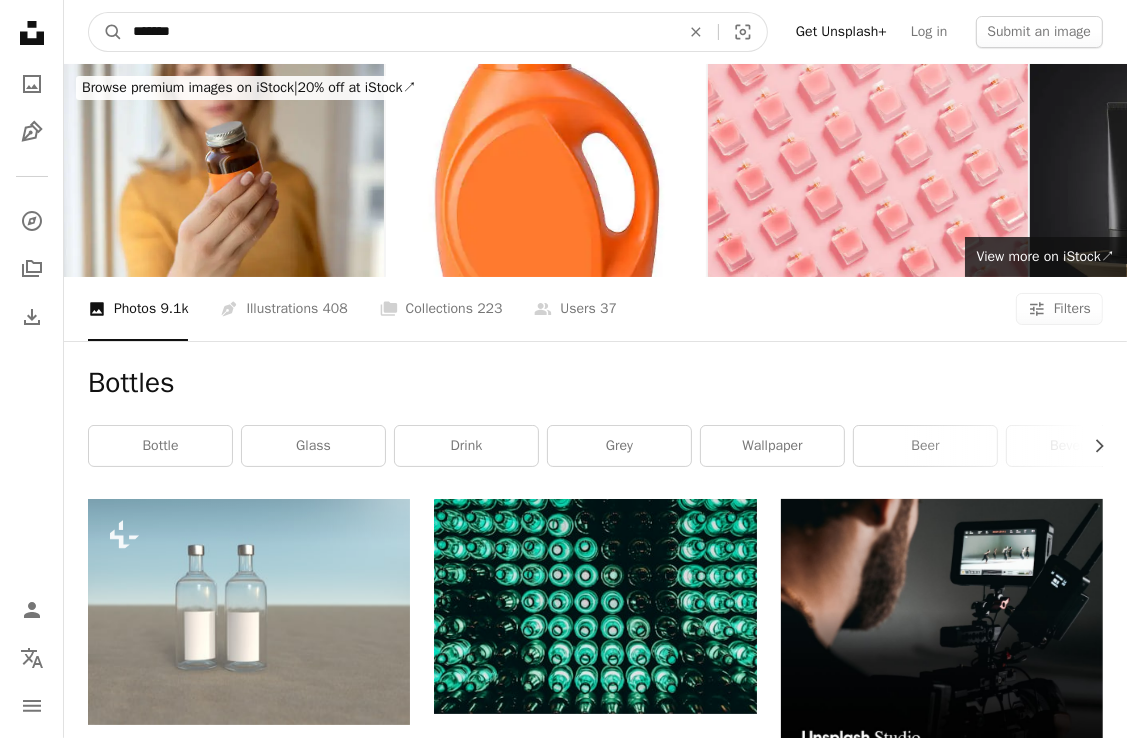 click on "*******" at bounding box center [398, 32] 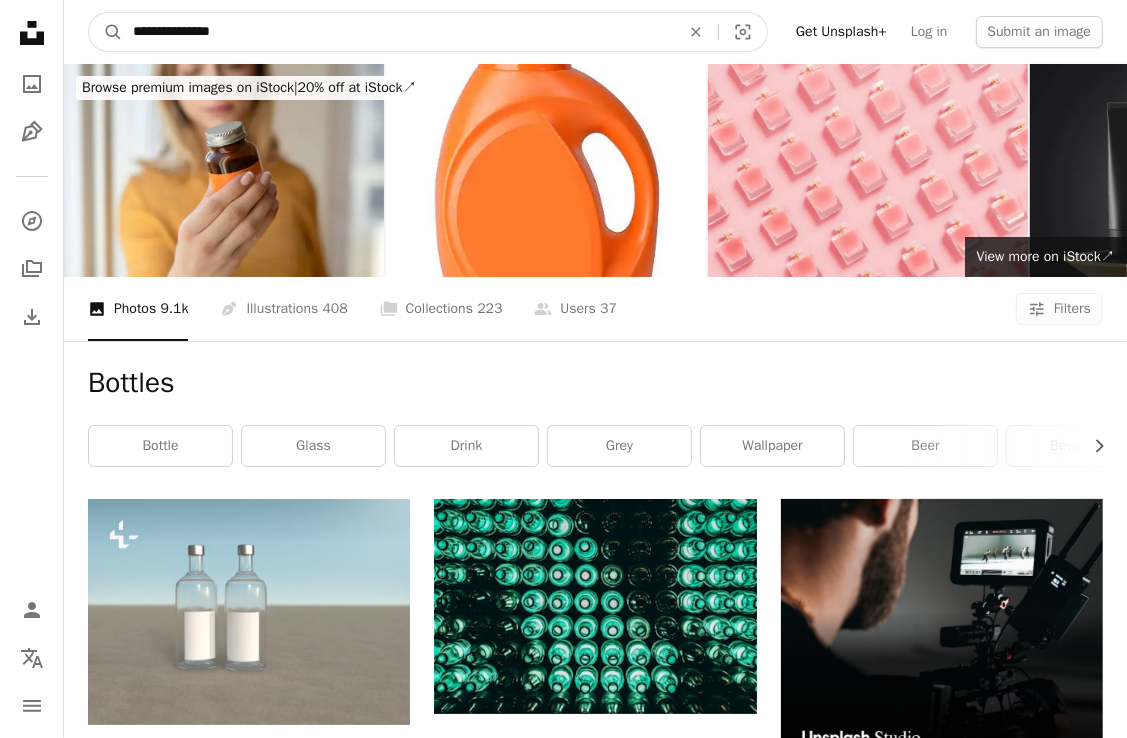 type on "**********" 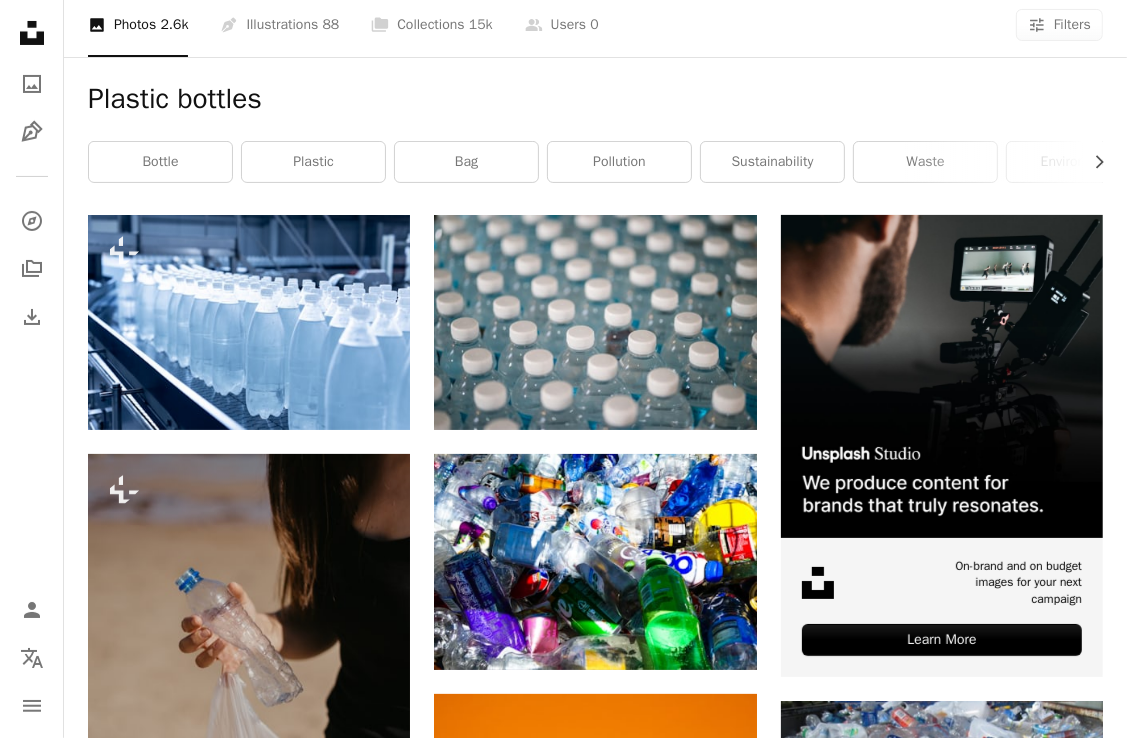 scroll, scrollTop: 293, scrollLeft: 0, axis: vertical 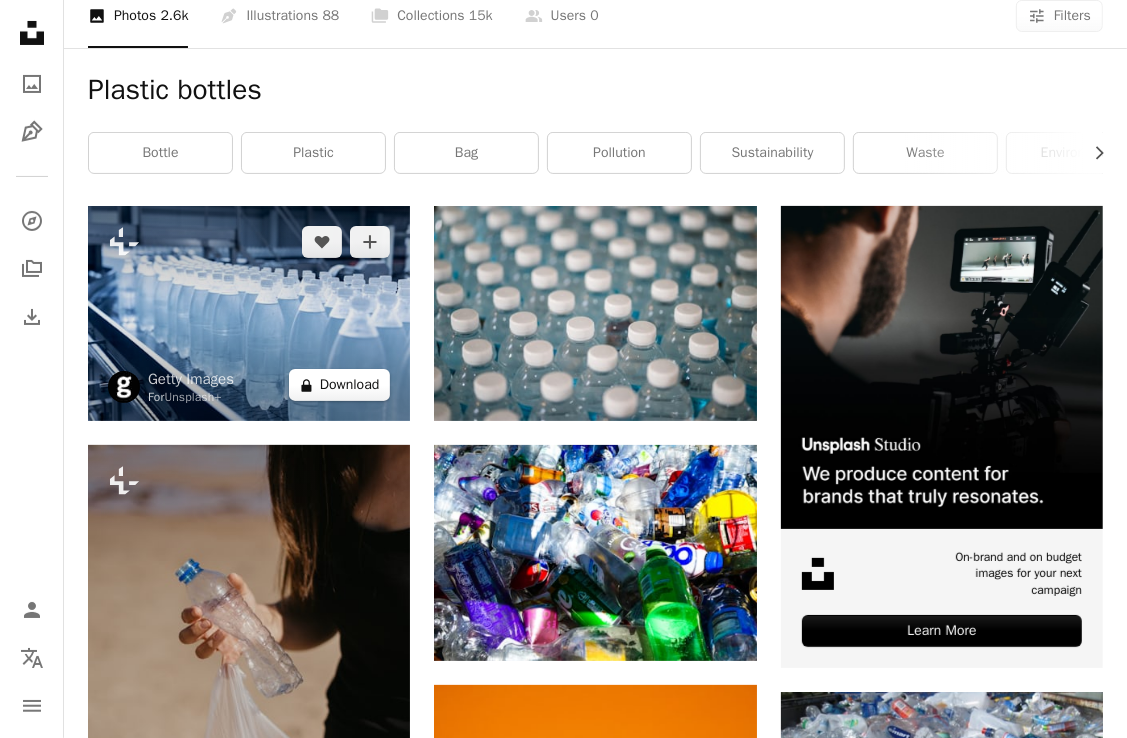 click on "A lock Download" at bounding box center (340, 385) 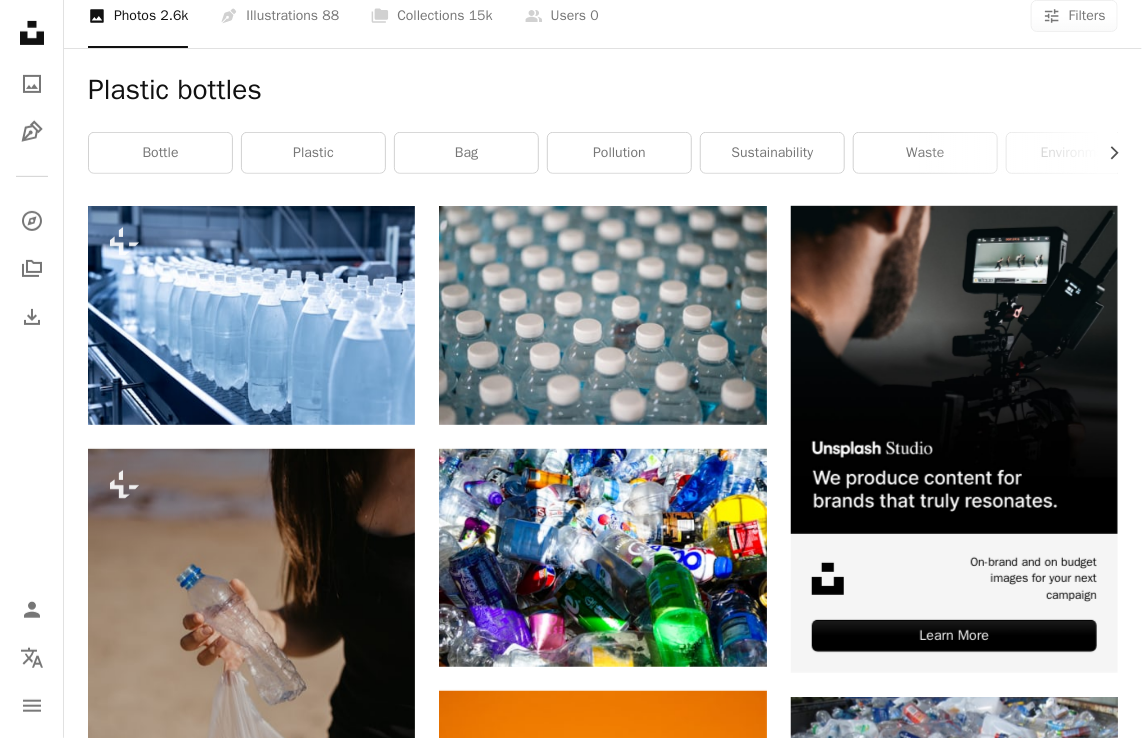 click on "An X shape Premium, ready to use images. Get unlimited access. A plus sign Members-only content added monthly A plus sign Unlimited royalty-free downloads A plus sign Illustrations  New A plus sign Enhanced legal protections yearly 62%  off monthly £16   £6 GBP per month * Get  Unsplash+ * When paid annually, billed upfront  £72 Taxes where applicable. Renews automatically. Cancel anytime." at bounding box center (571, 4250) 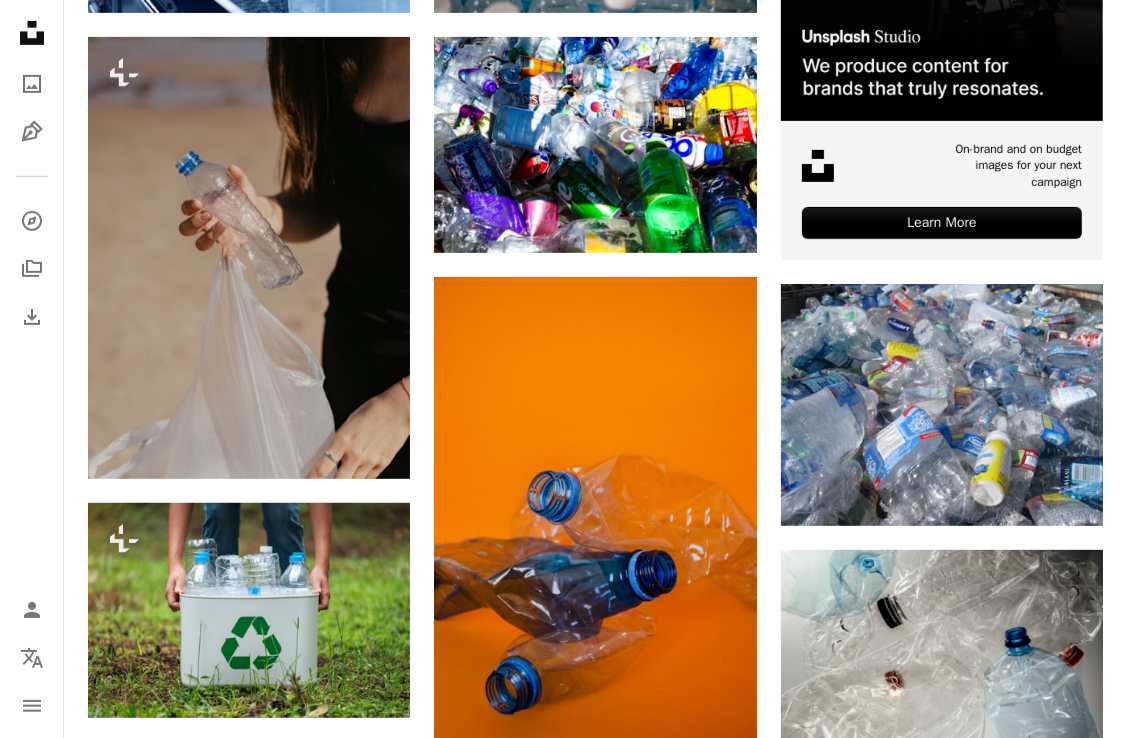 scroll, scrollTop: 749, scrollLeft: 0, axis: vertical 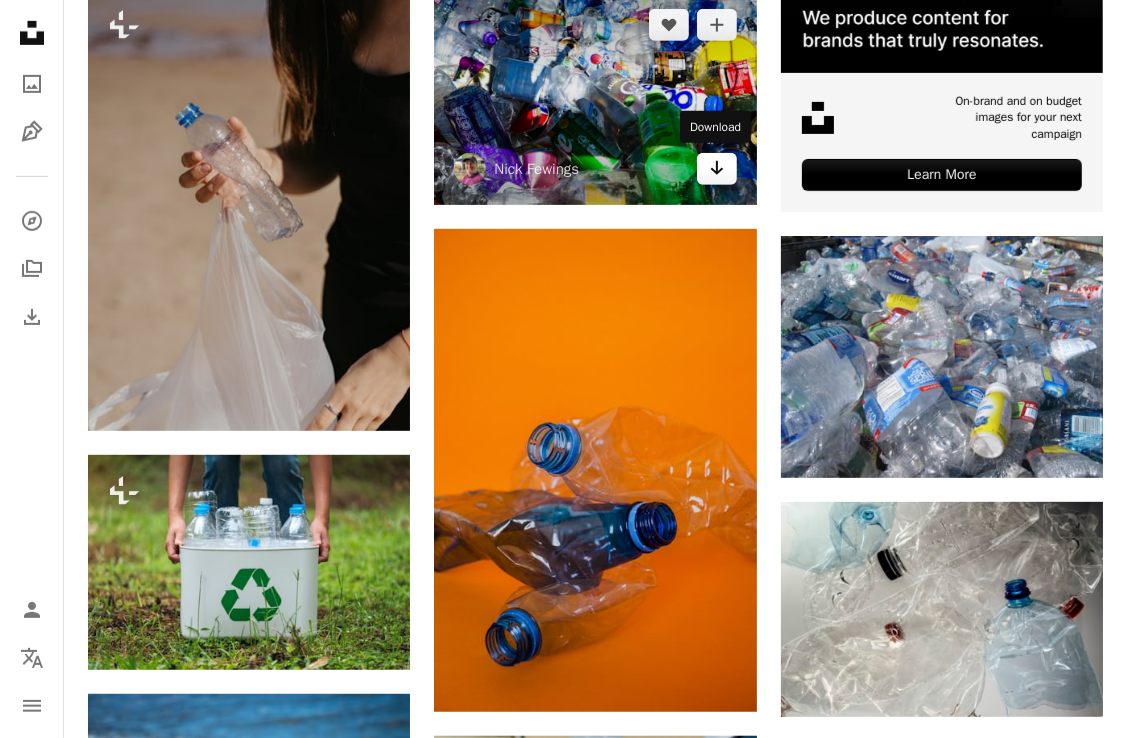 click on "Arrow pointing down" 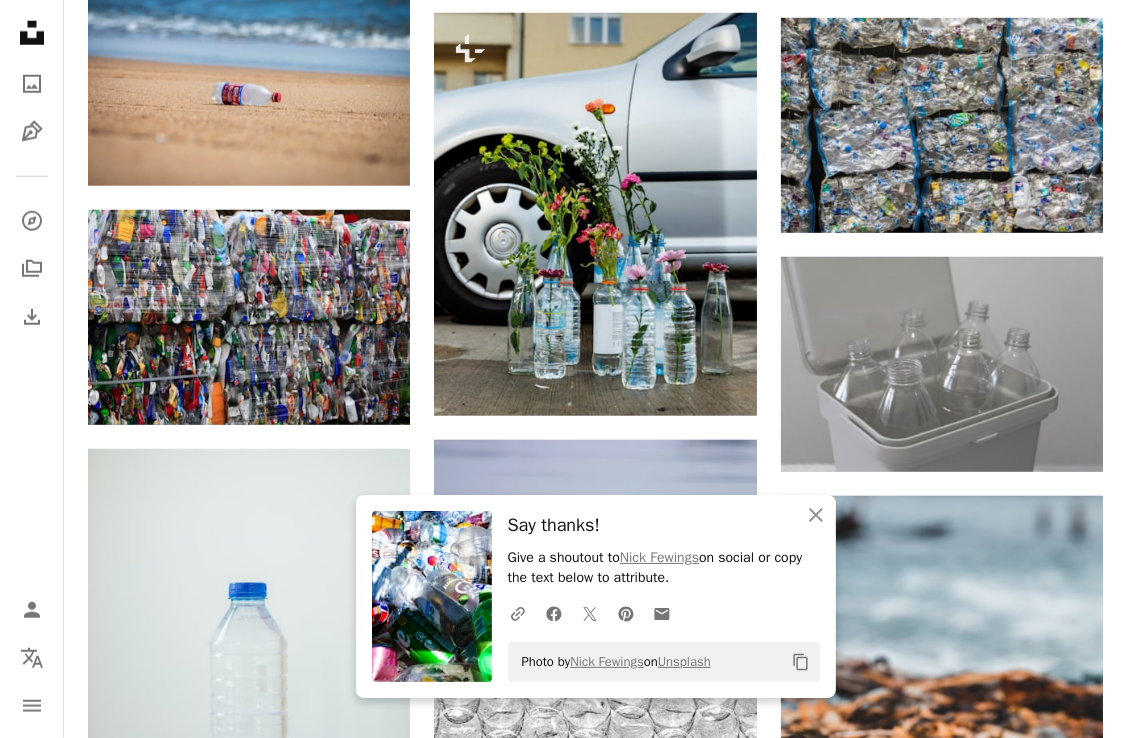 scroll, scrollTop: 1482, scrollLeft: 0, axis: vertical 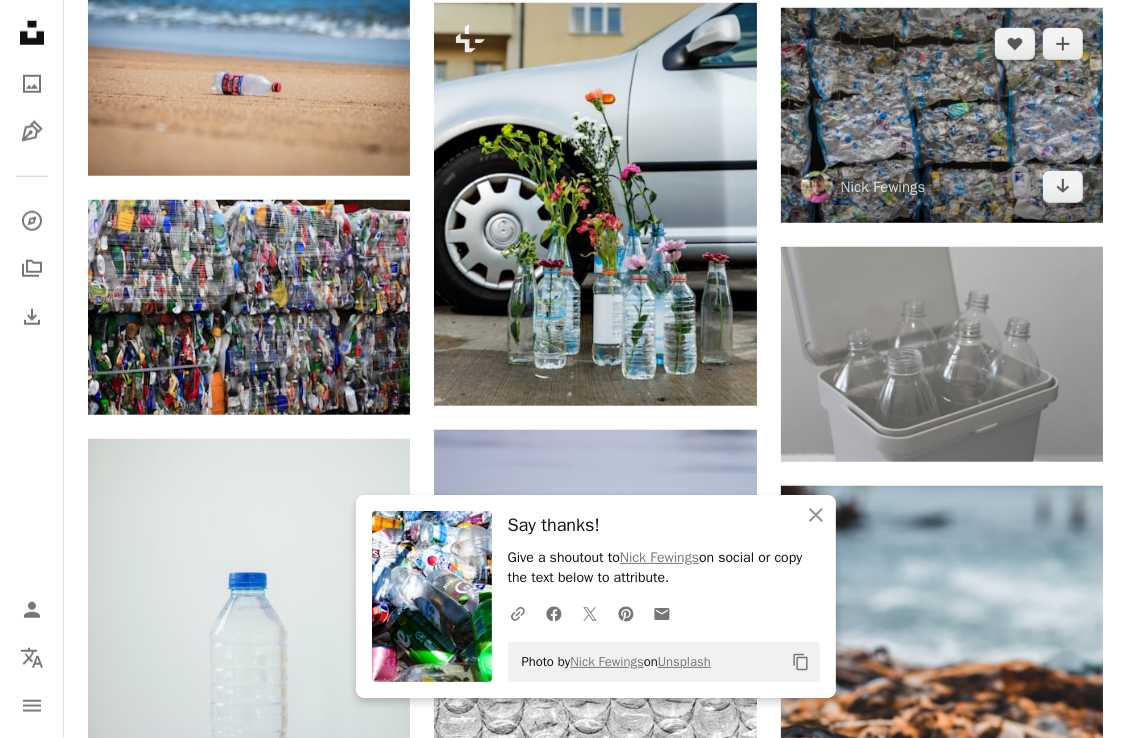 click at bounding box center [942, 115] 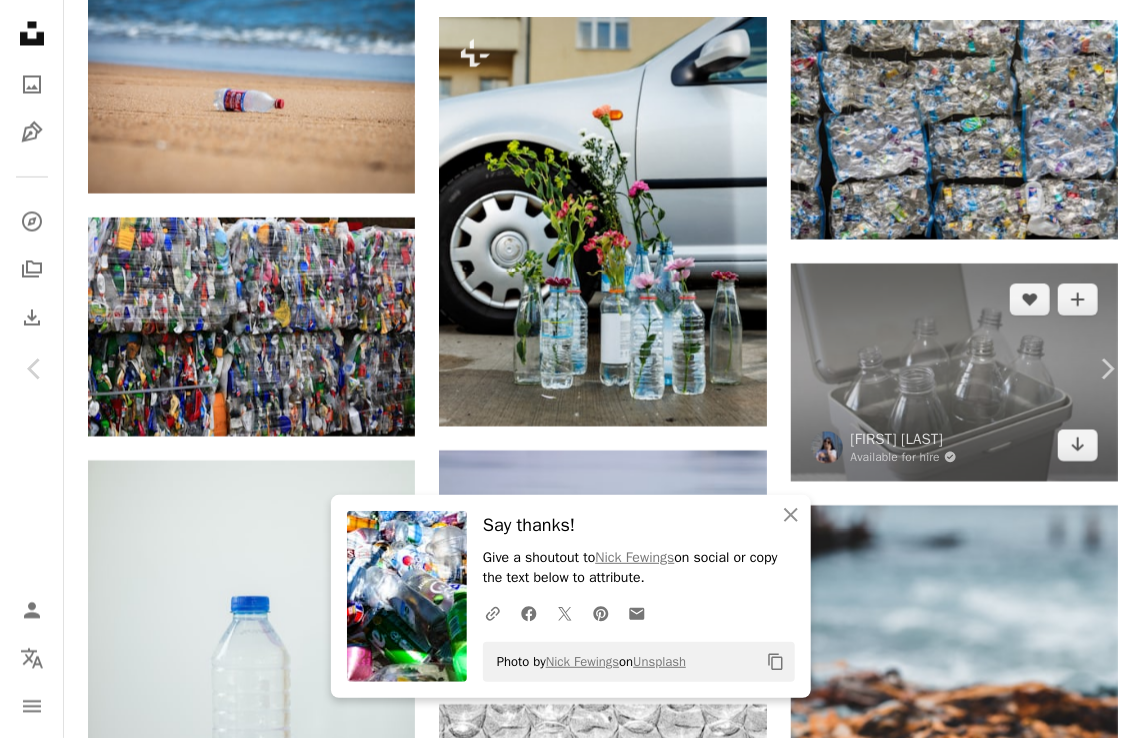 drag, startPoint x: 1072, startPoint y: 198, endPoint x: 963, endPoint y: 306, distance: 153.4438 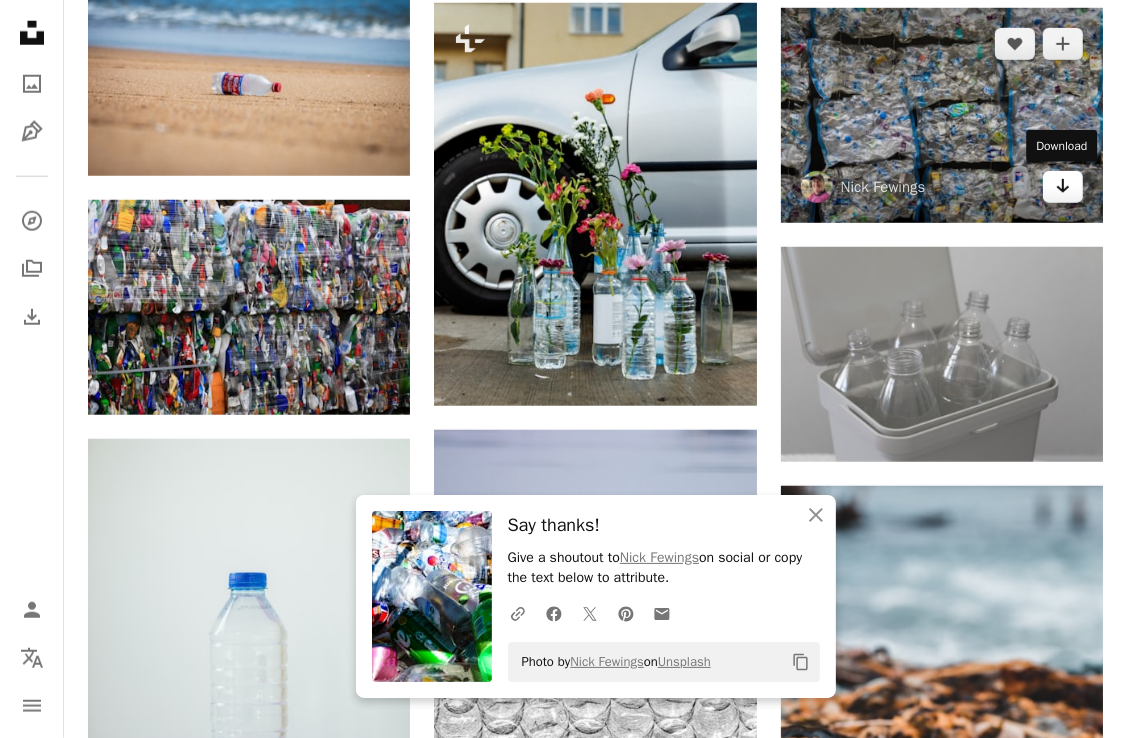 click on "Arrow pointing down" 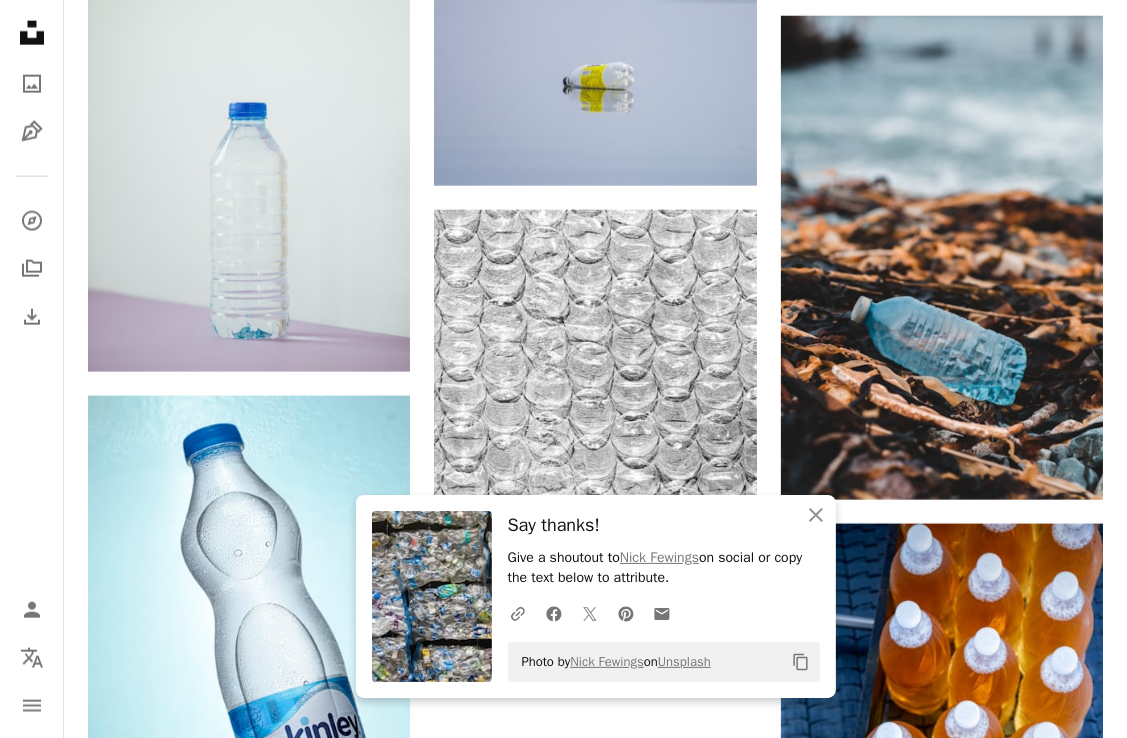 scroll, scrollTop: 1933, scrollLeft: 0, axis: vertical 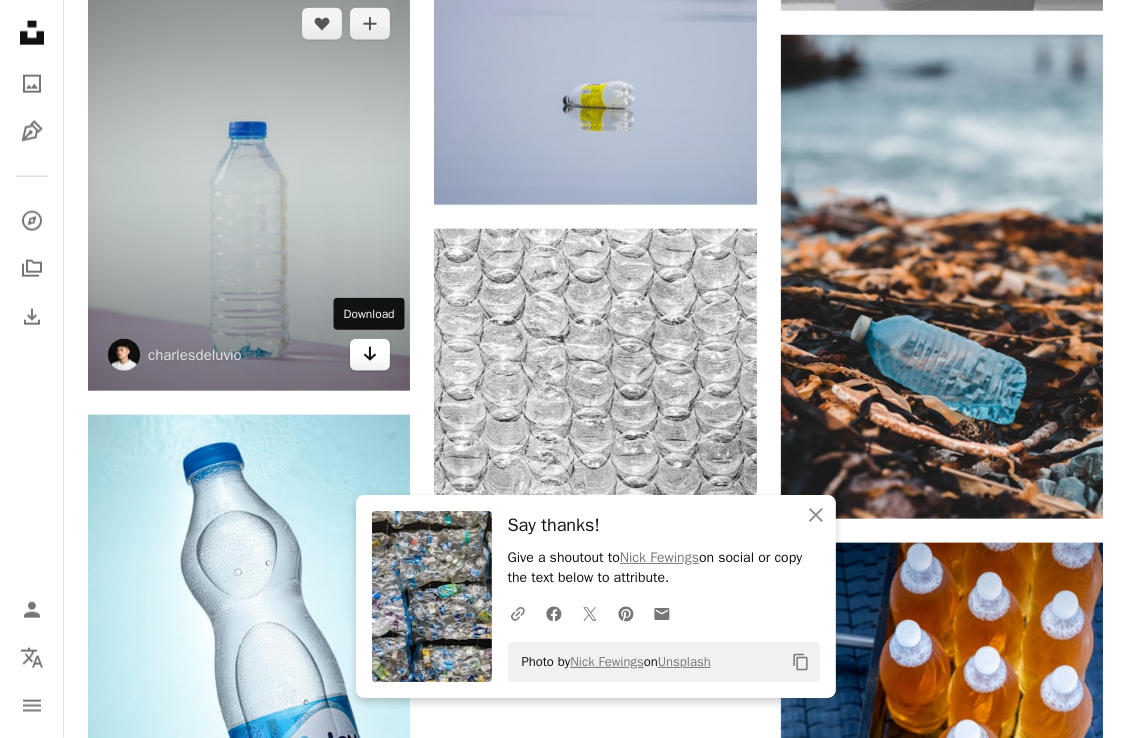 click on "Arrow pointing down" 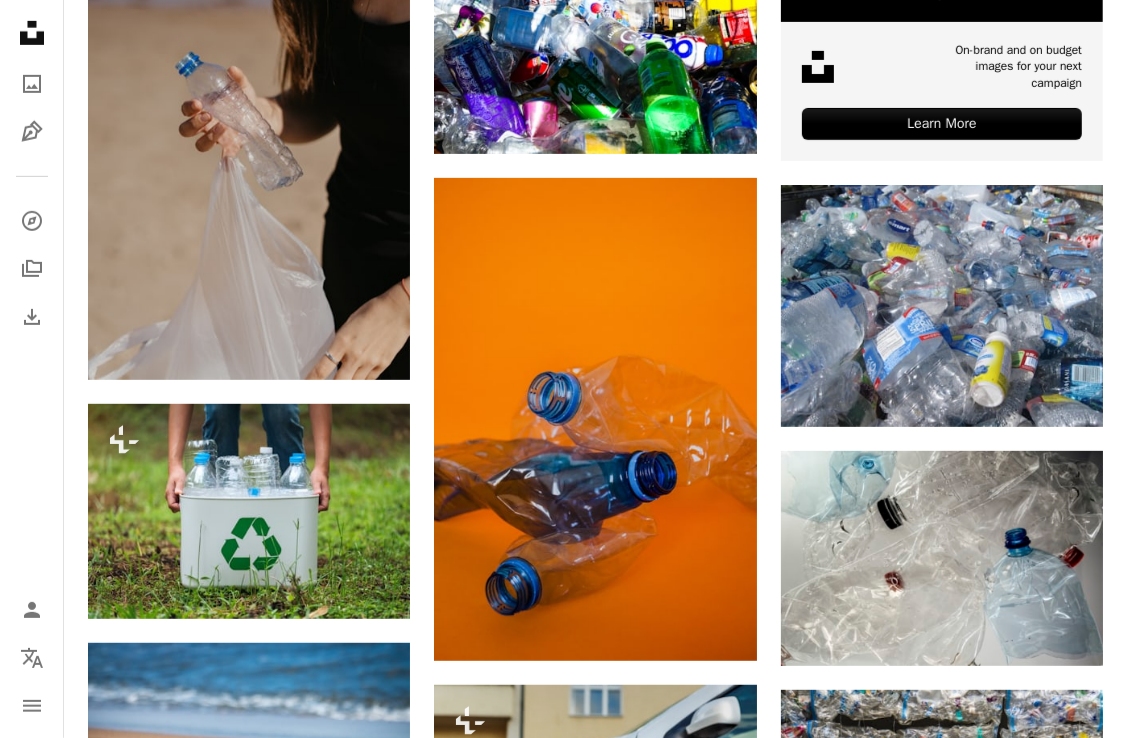 scroll, scrollTop: 365, scrollLeft: 0, axis: vertical 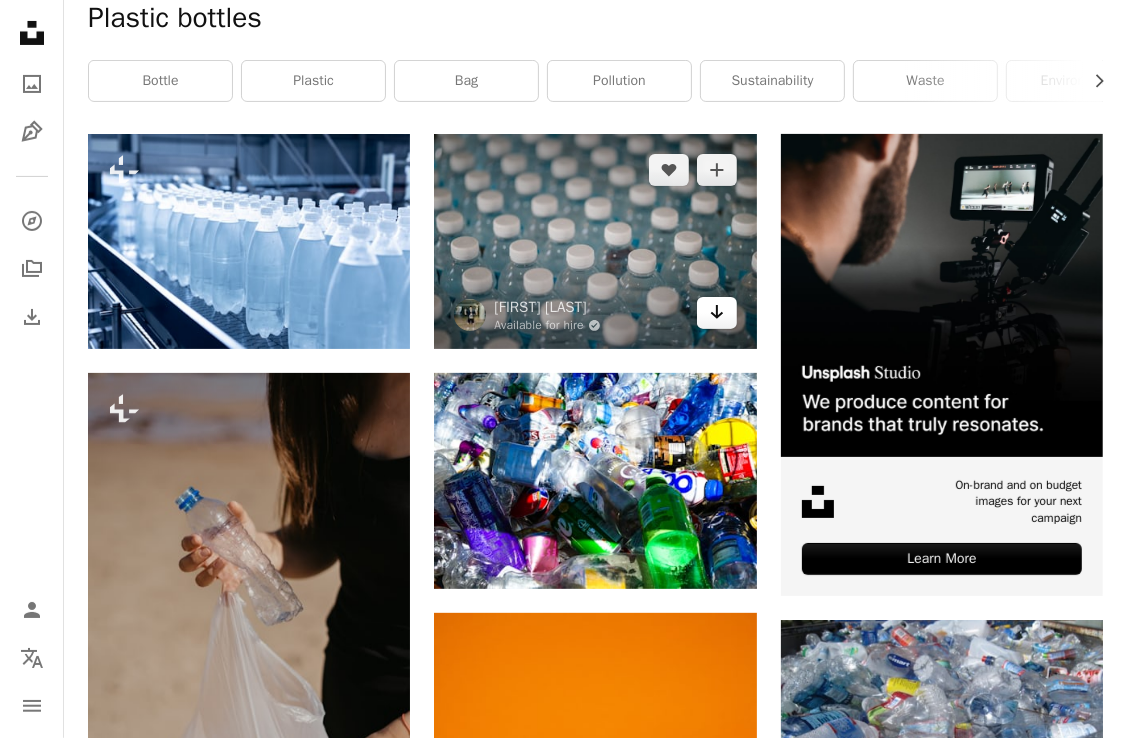 click on "Arrow pointing down" 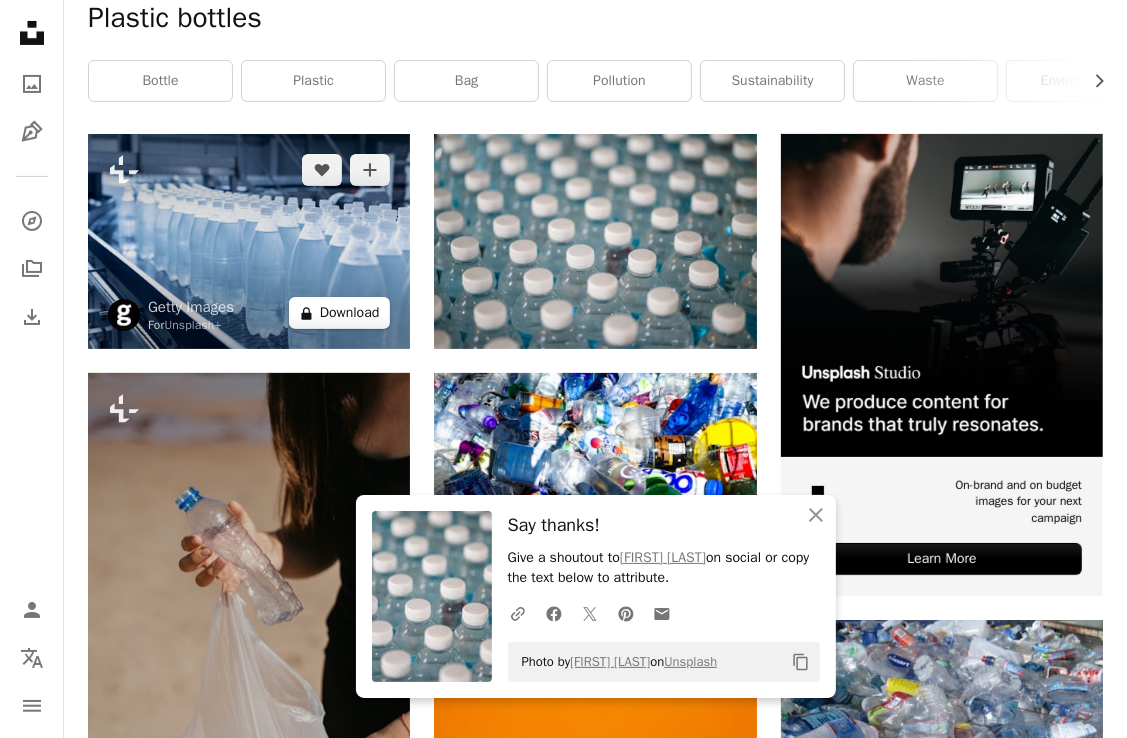 click on "A lock Download" at bounding box center [340, 313] 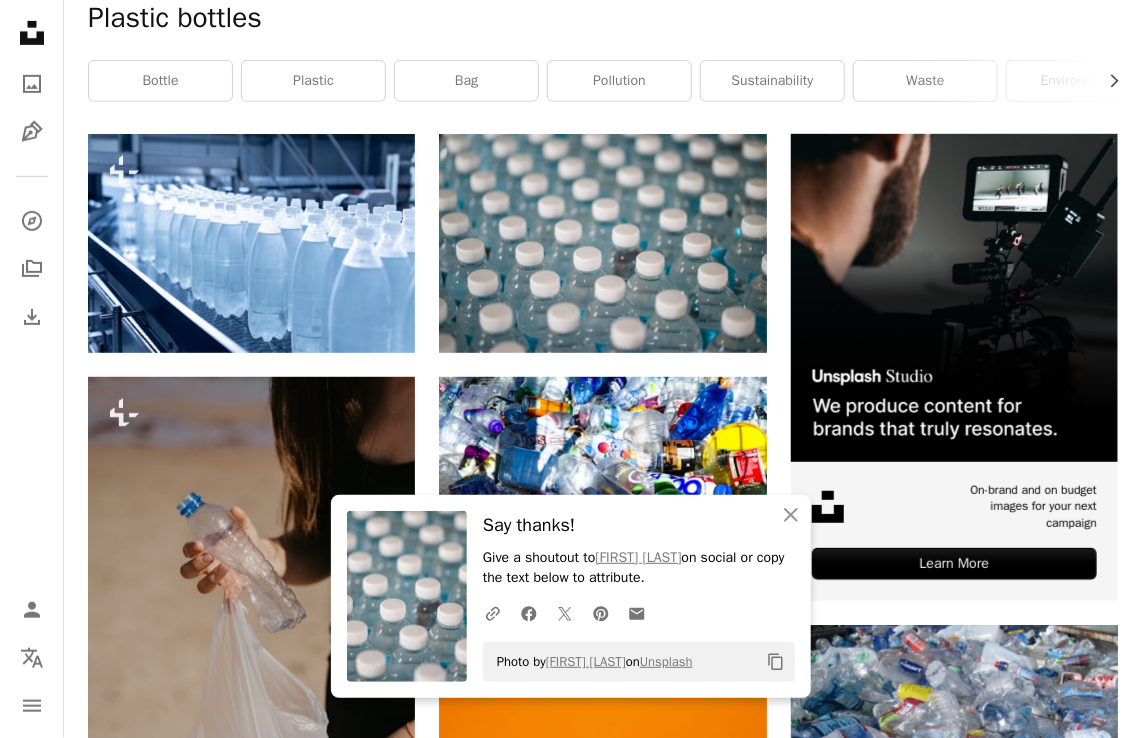 click on "An X shape An X shape Close Say thanks! Give a shoutout to [FIRST] [LAST] on social or copy the text below to attribute. A URL sharing icon (chains) Facebook icon X (formerly Twitter) icon Pinterest icon An envelope Photo by [FIRST] [LAST] on Unsplash
Copy content Premium, ready to use images. Get unlimited access. A plus sign Members-only content added monthly A plus sign Unlimited royalty-free downloads A plus sign Illustrations  New A plus sign Enhanced legal protections yearly 62%  off monthly £16   £6 GBP per month * Get  Unsplash+ * When paid annually, billed upfront  £72 Taxes where applicable. Renews automatically. Cancel anytime." at bounding box center (571, 4179) 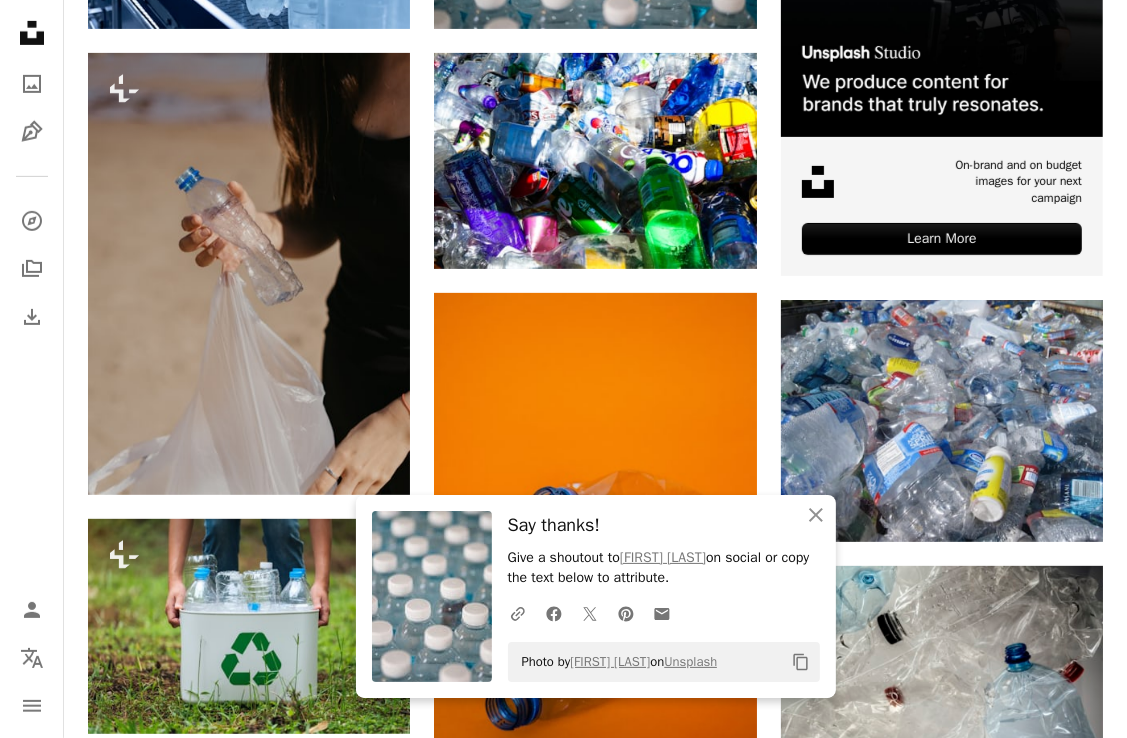 scroll, scrollTop: 725, scrollLeft: 0, axis: vertical 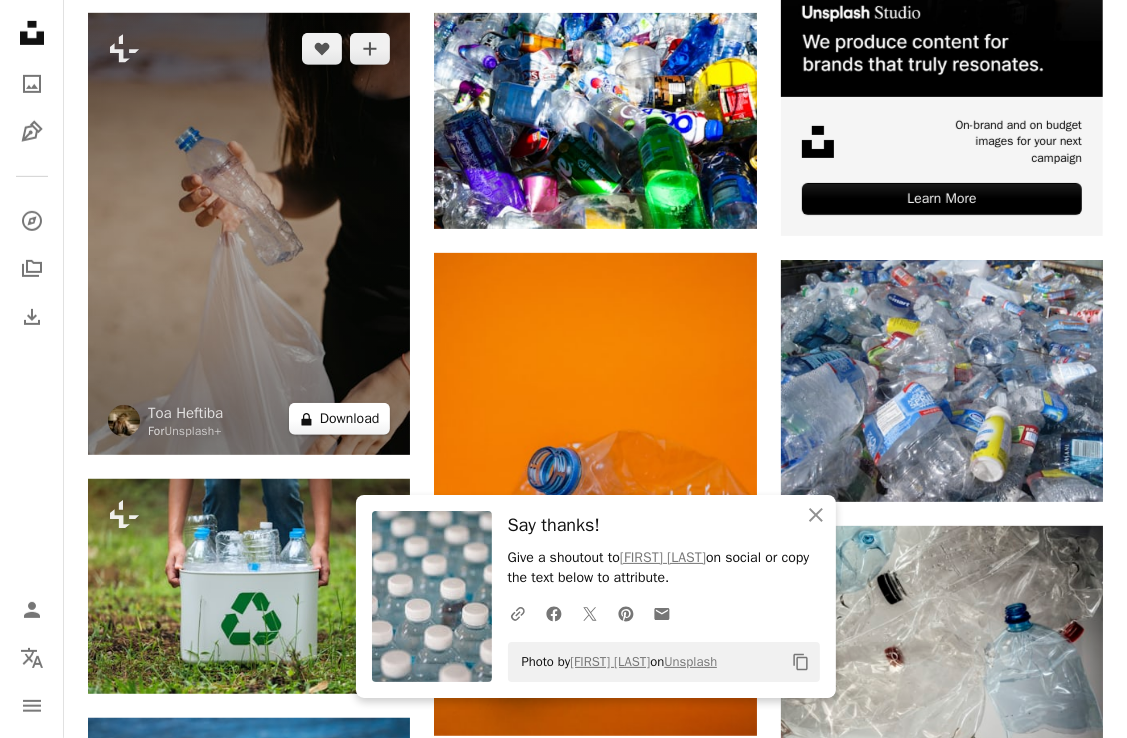 click on "A lock Download" at bounding box center (340, 419) 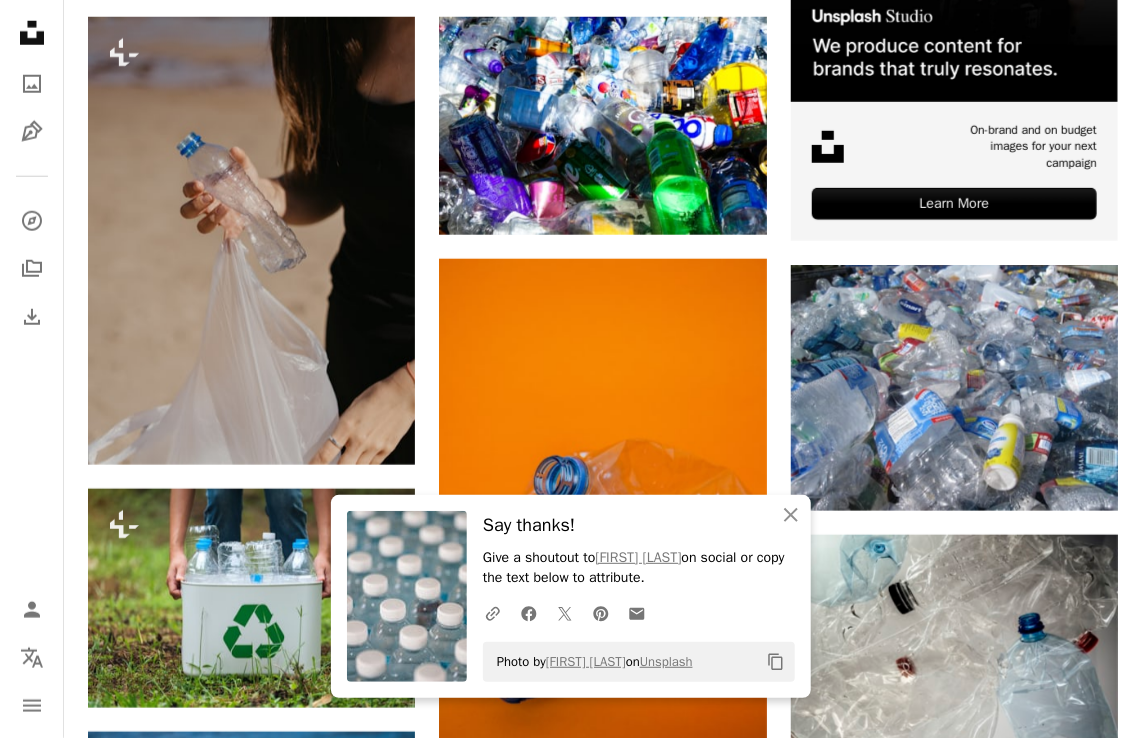 click on "An X shape An X shape Close Say thanks! Give a shoutout to [FIRST] [LAST] on social or copy the text below to attribute. A URL sharing icon (chains) Facebook icon X (formerly Twitter) icon Pinterest icon An envelope Photo by [FIRST] [LAST] on Unsplash
Copy content Premium, ready to use images. Get unlimited access. A plus sign Members-only content added monthly A plus sign Unlimited royalty-free downloads A plus sign Illustrations  New A plus sign Enhanced legal protections yearly 62%  off monthly £16   £6 GBP per month * Get  Unsplash+ * When paid annually, billed upfront  £72 Taxes where applicable. Renews automatically. Cancel anytime." at bounding box center [571, 3819] 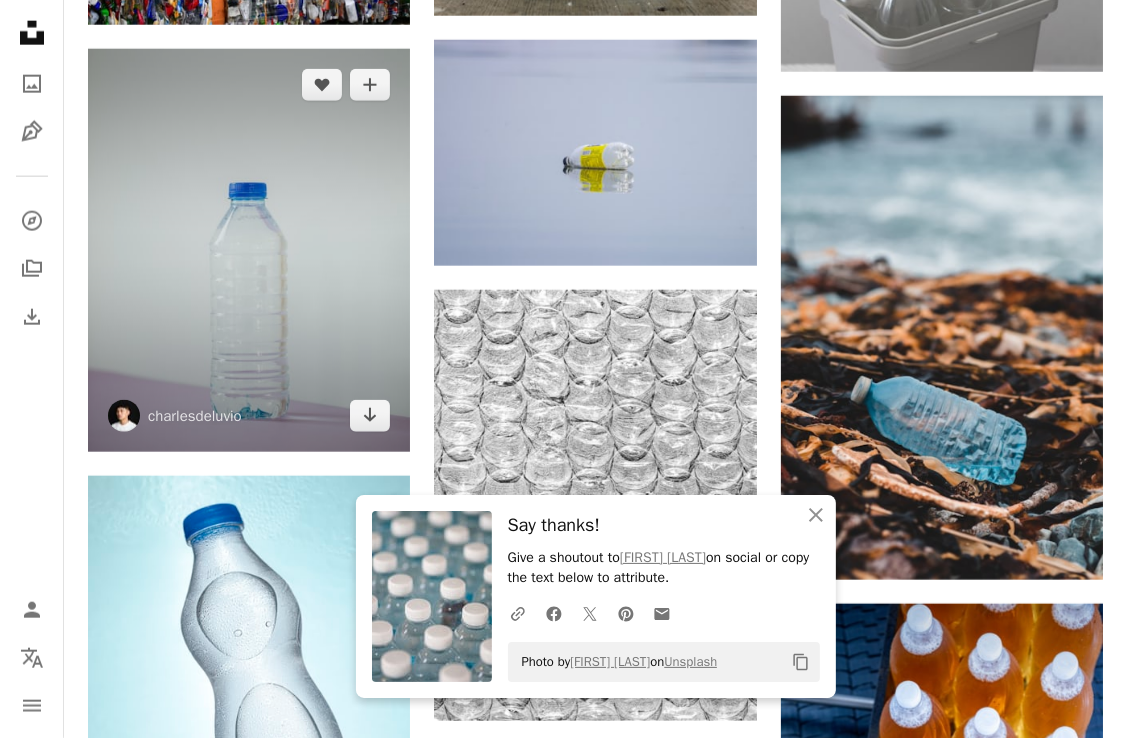 scroll, scrollTop: 1925, scrollLeft: 0, axis: vertical 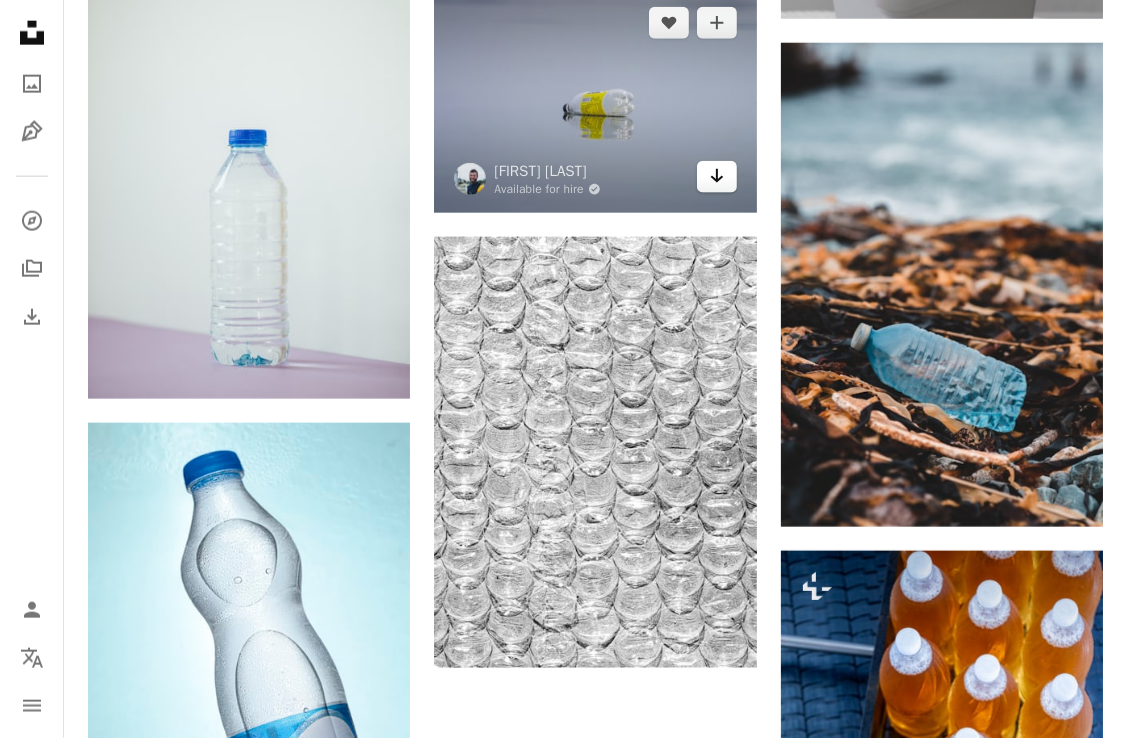 click on "Arrow pointing down" at bounding box center [717, 177] 